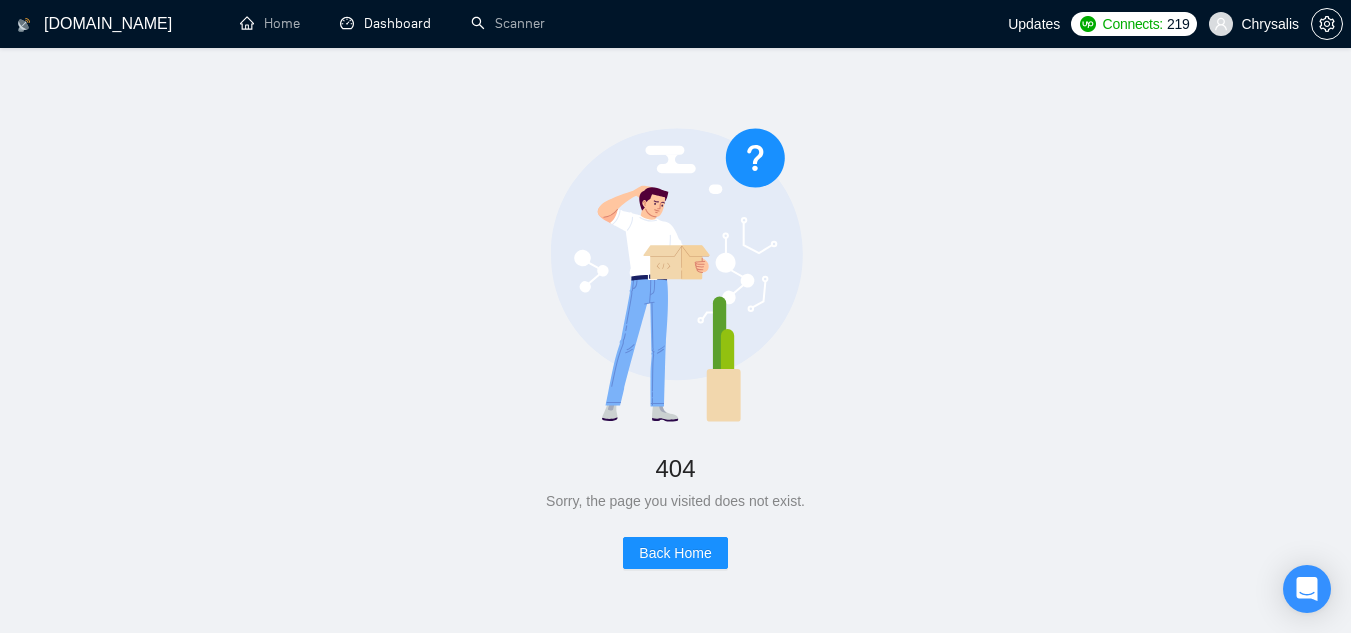 scroll, scrollTop: 0, scrollLeft: 0, axis: both 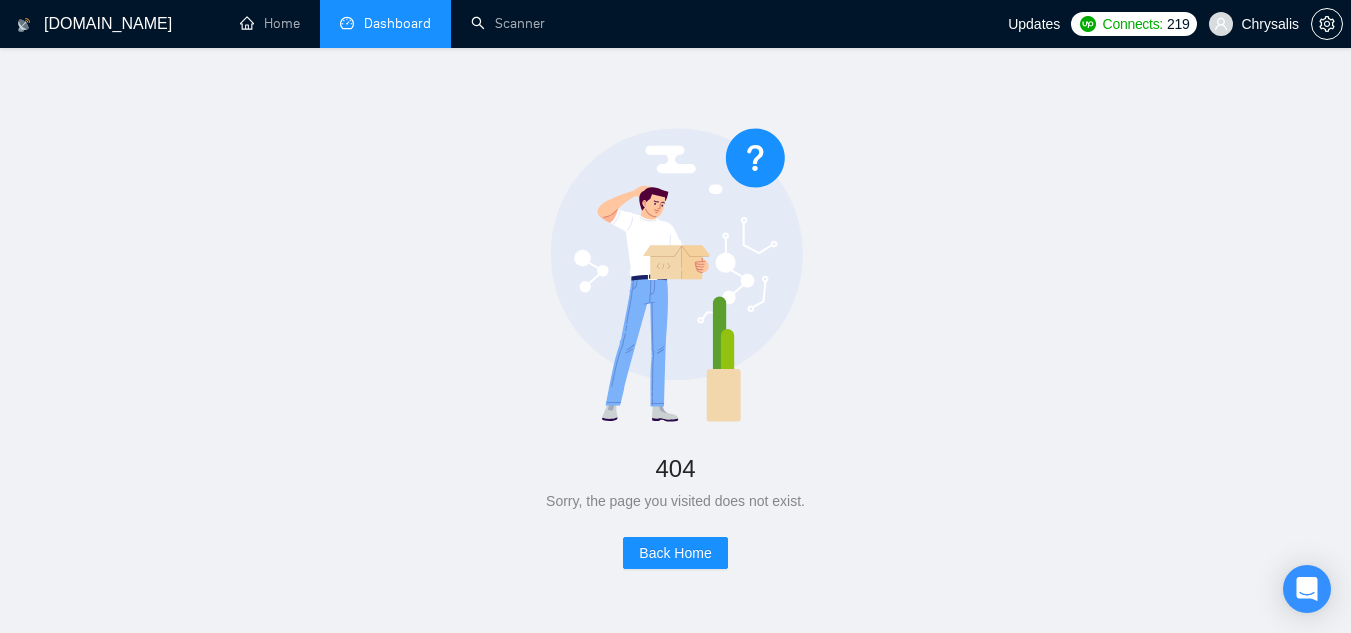 drag, startPoint x: 0, startPoint y: 0, endPoint x: 389, endPoint y: 33, distance: 390.39725 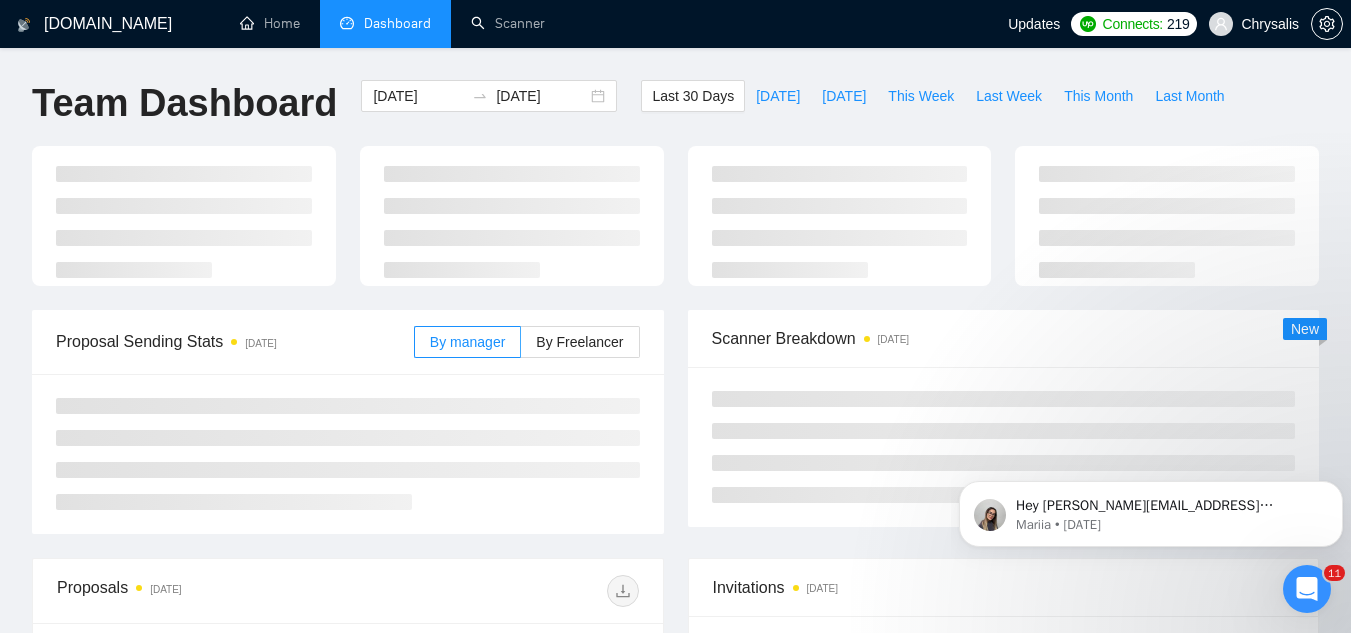 scroll, scrollTop: 0, scrollLeft: 0, axis: both 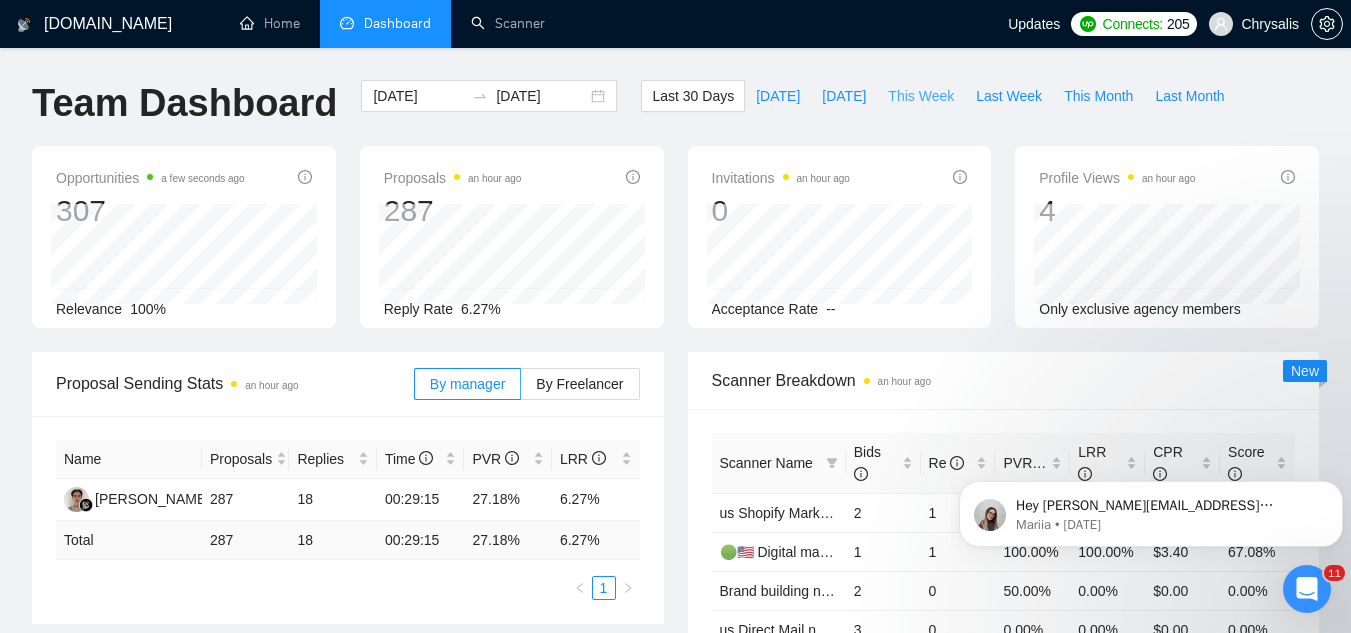 click on "This Week" at bounding box center [921, 96] 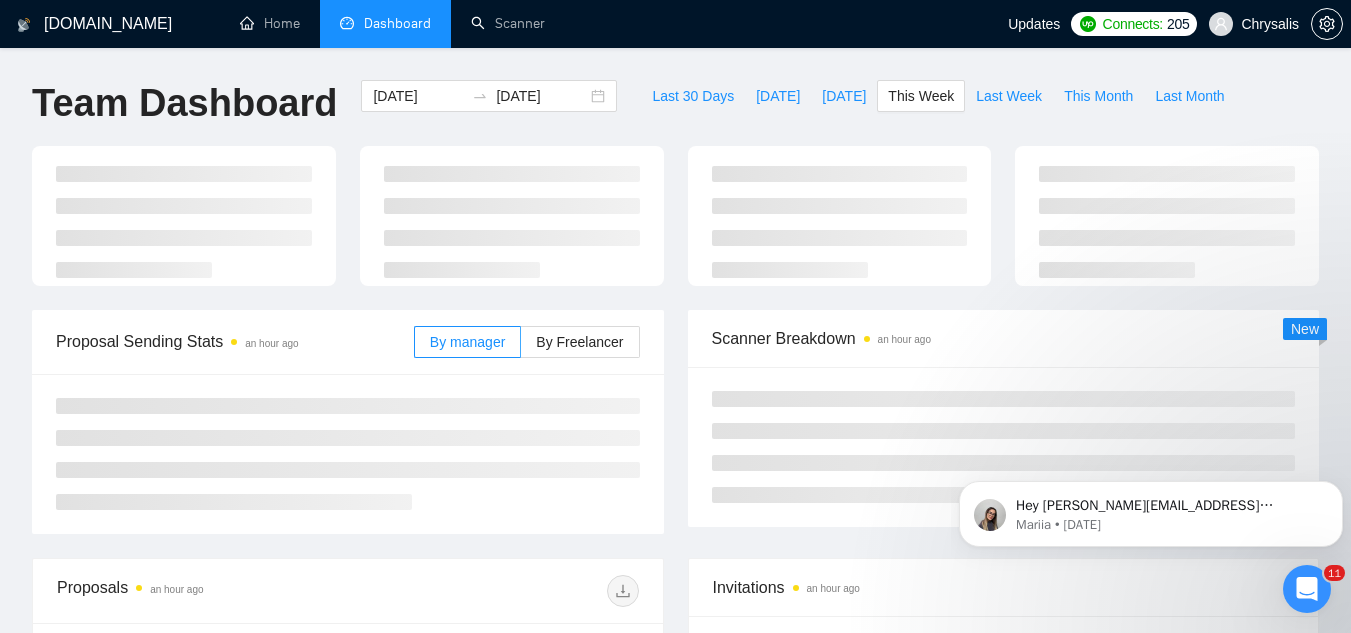 type on "[DATE]" 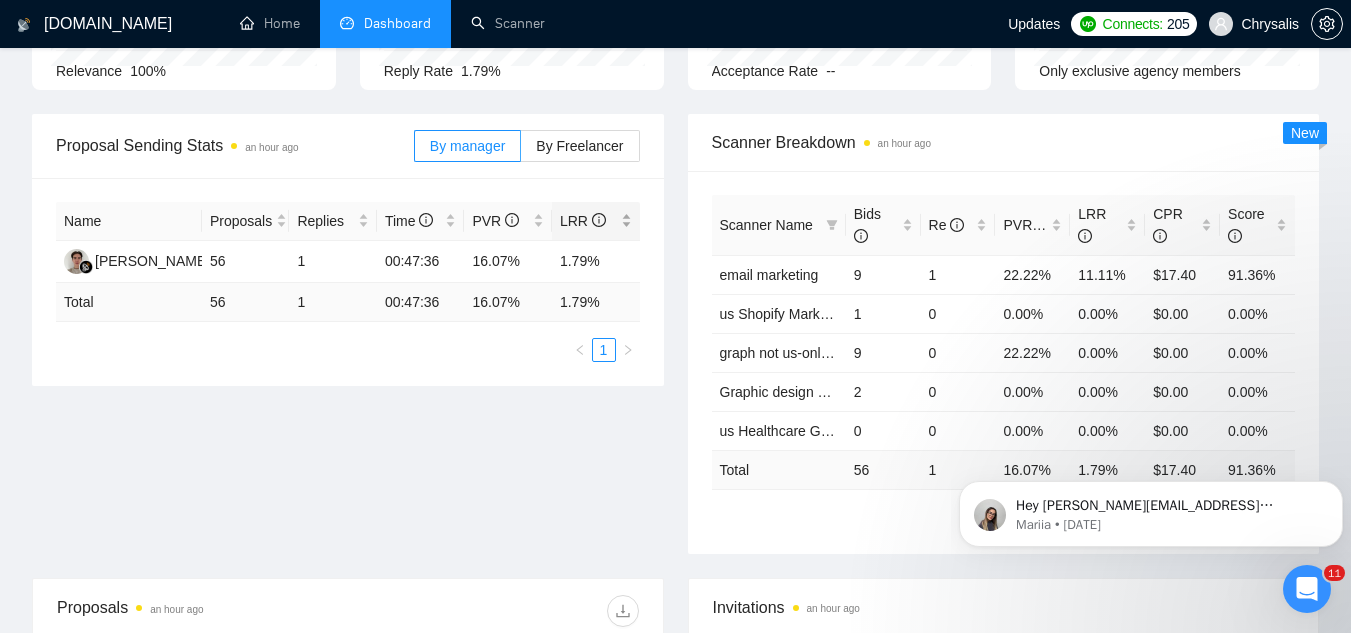scroll, scrollTop: 200, scrollLeft: 0, axis: vertical 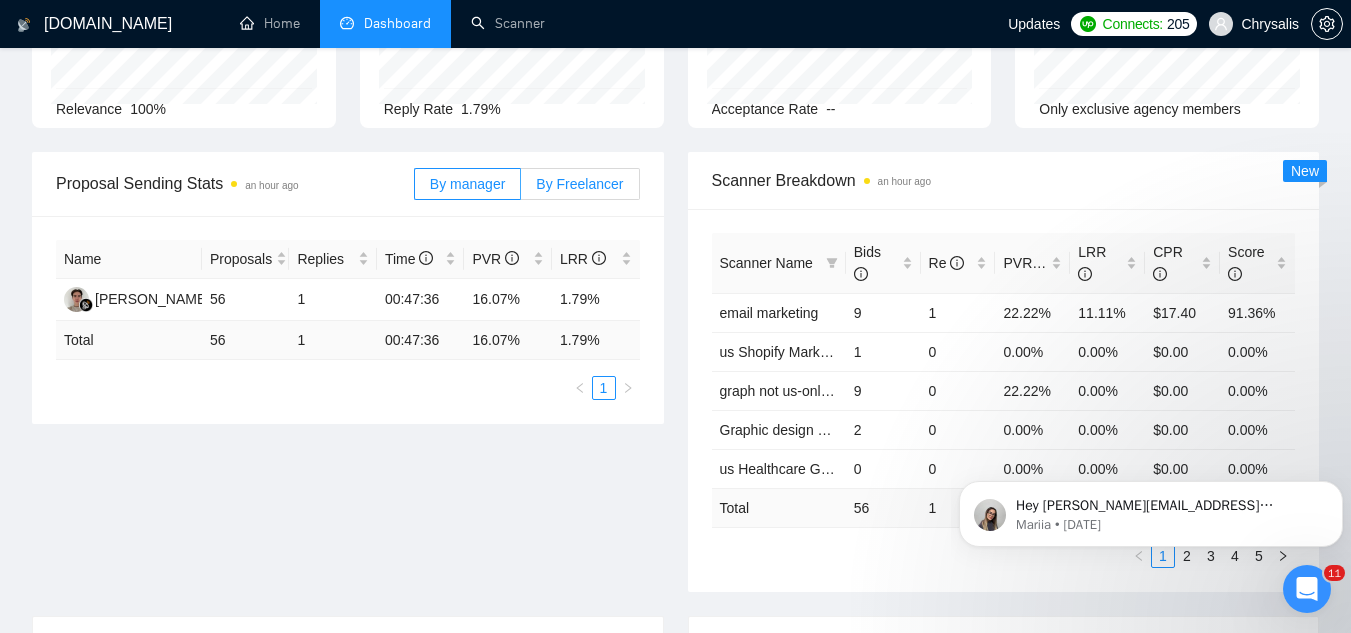 click on "By Freelancer" at bounding box center [579, 184] 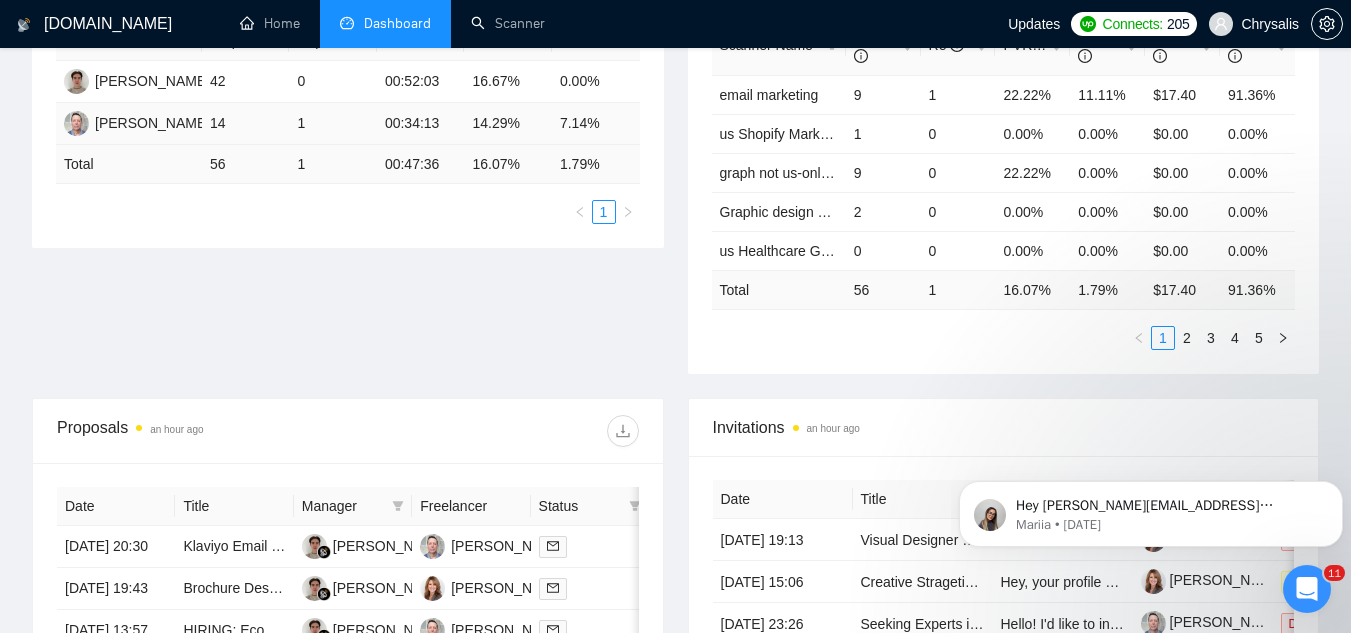 scroll, scrollTop: 700, scrollLeft: 0, axis: vertical 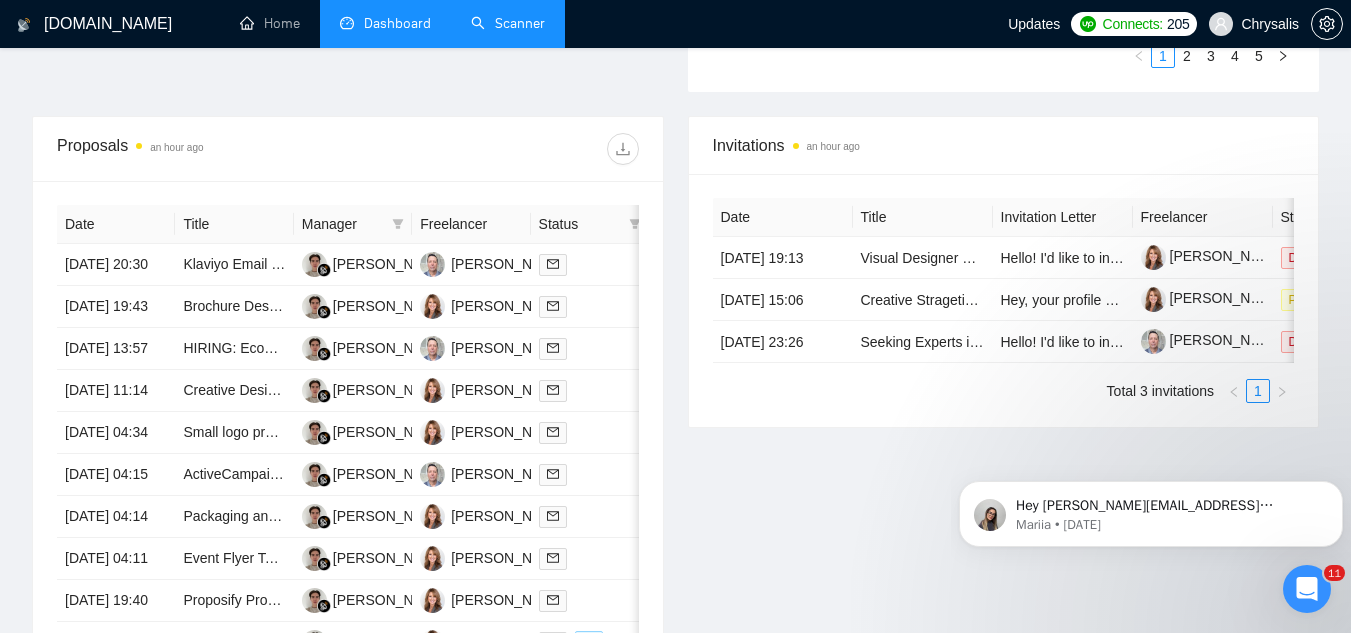 click on "Scanner" at bounding box center (508, 23) 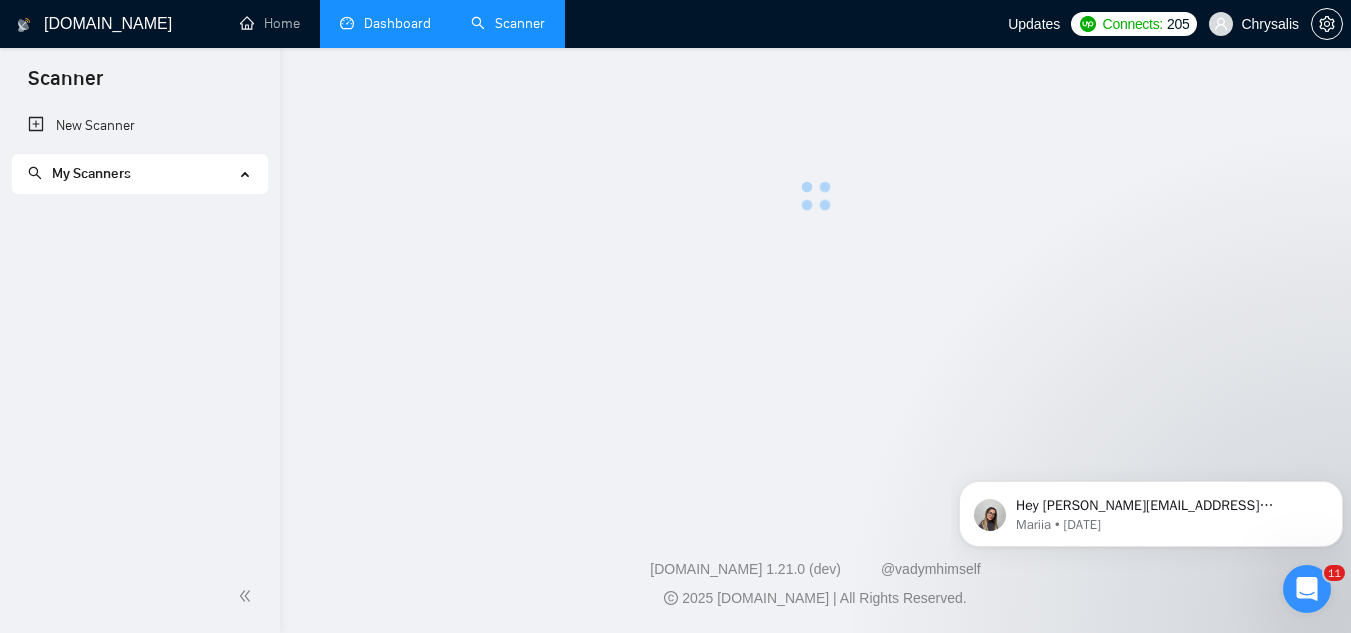 scroll, scrollTop: 0, scrollLeft: 0, axis: both 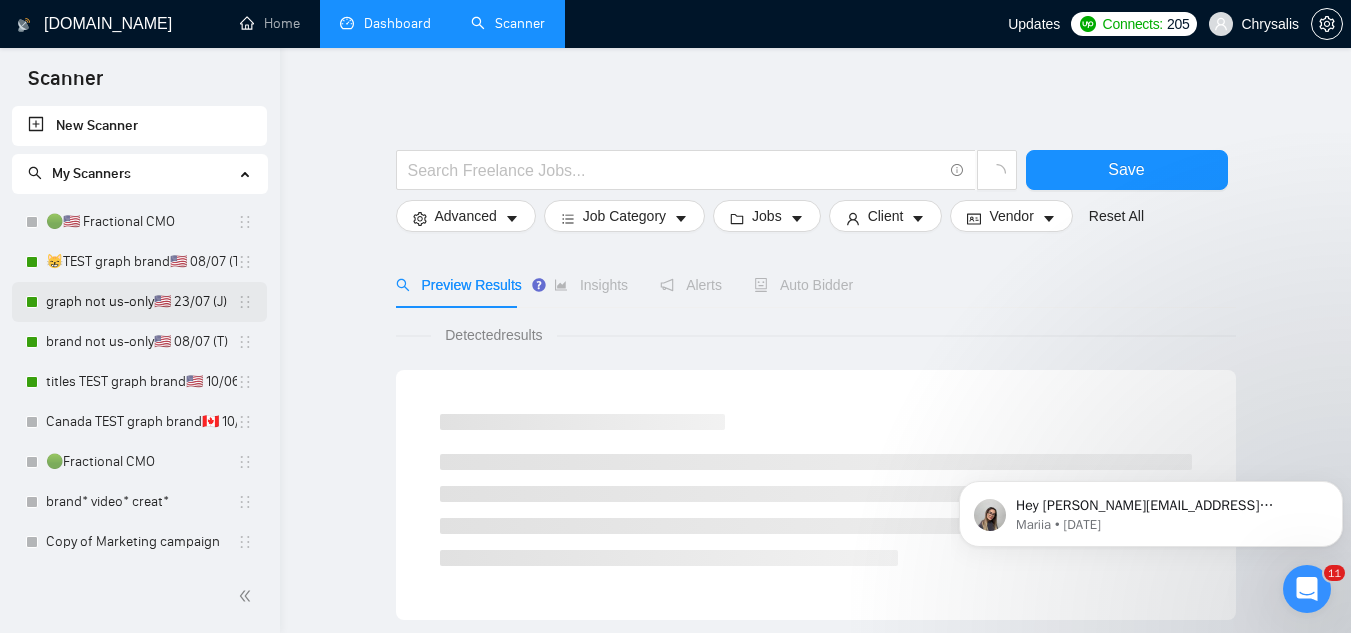 click on "graph not us-only🇺🇸 23/07 (J)" at bounding box center [141, 302] 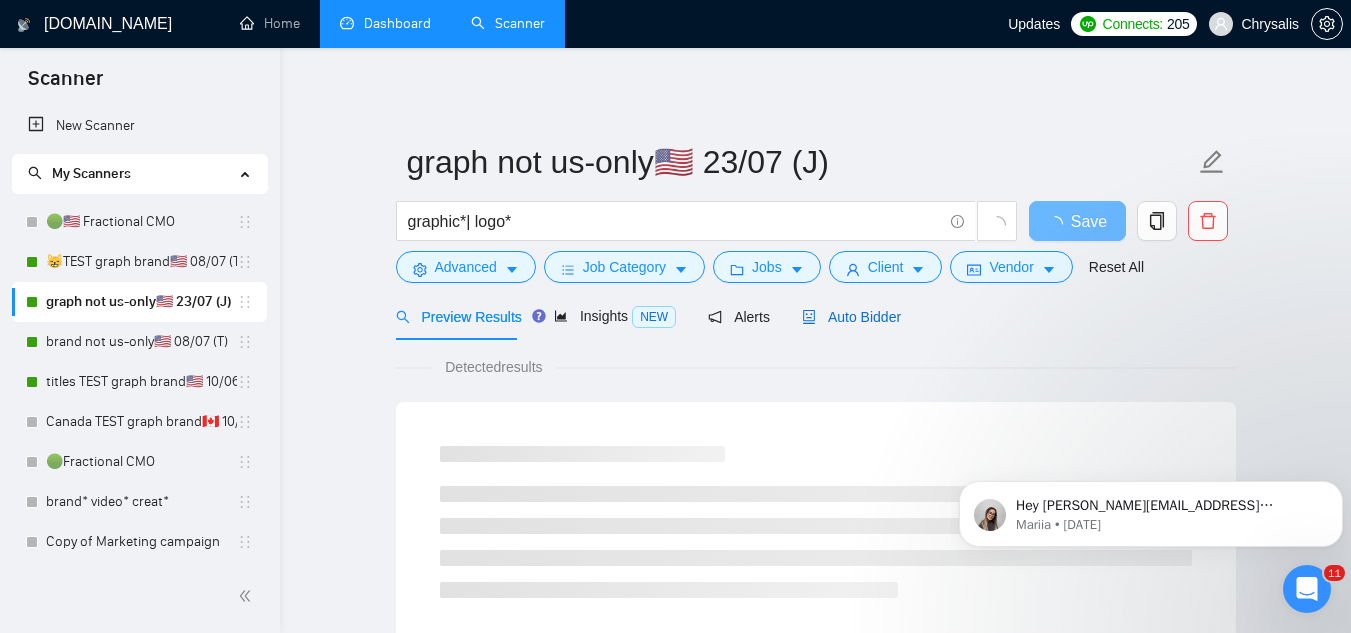 click on "Auto Bidder" at bounding box center (851, 317) 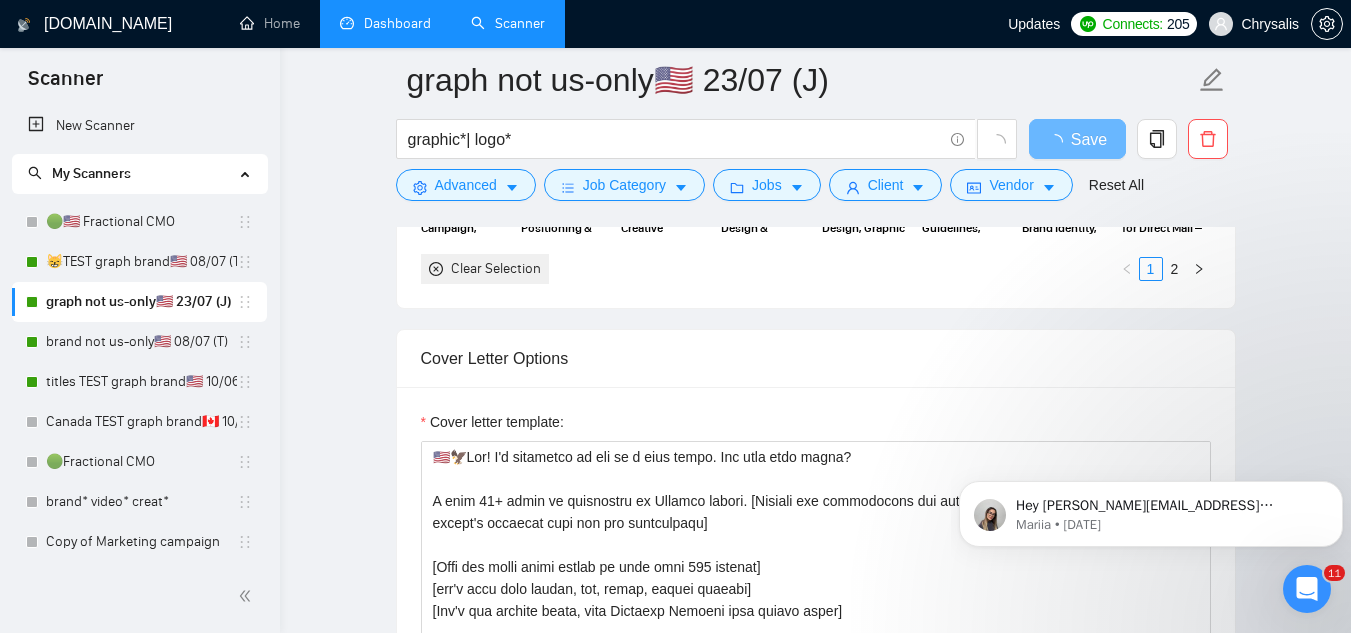 scroll, scrollTop: 2000, scrollLeft: 0, axis: vertical 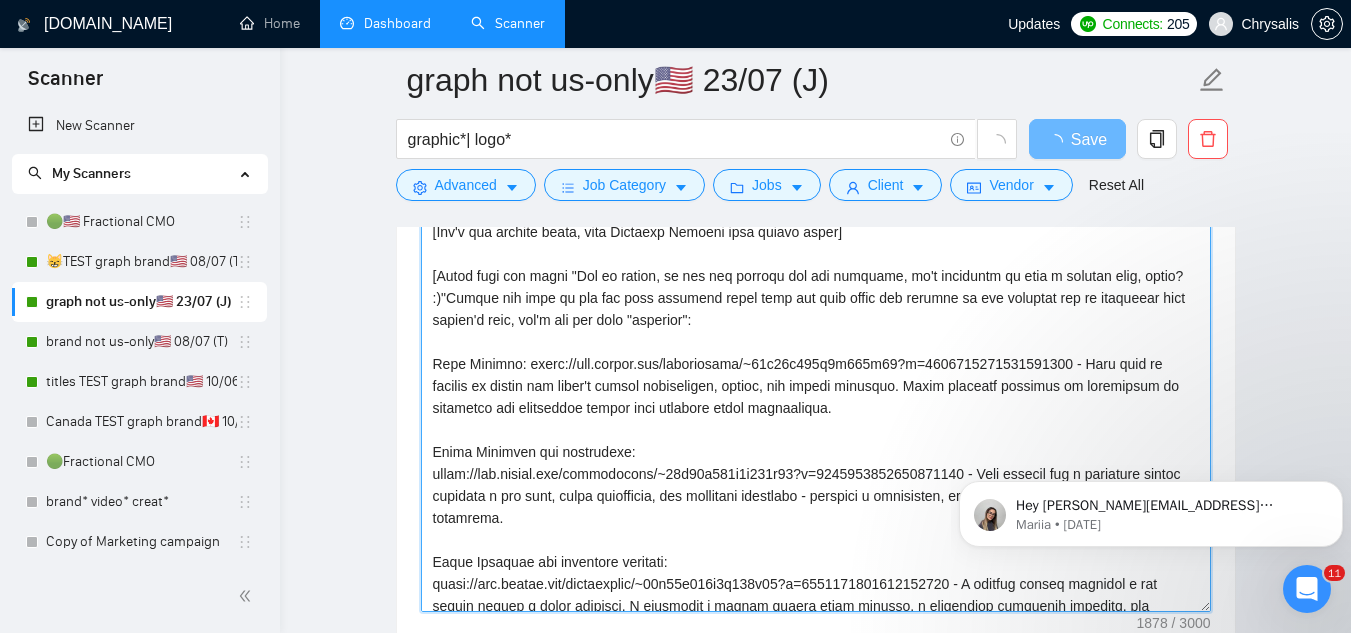 click on "Cover letter template:" at bounding box center [816, 387] 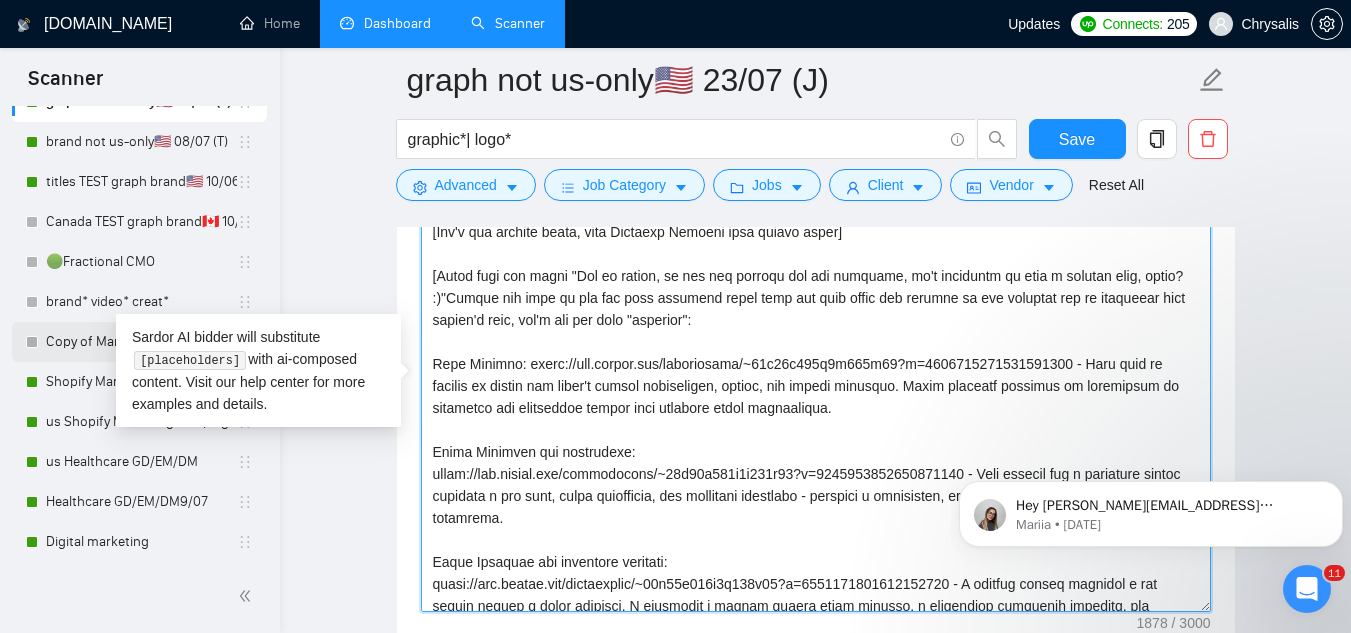 scroll, scrollTop: 400, scrollLeft: 0, axis: vertical 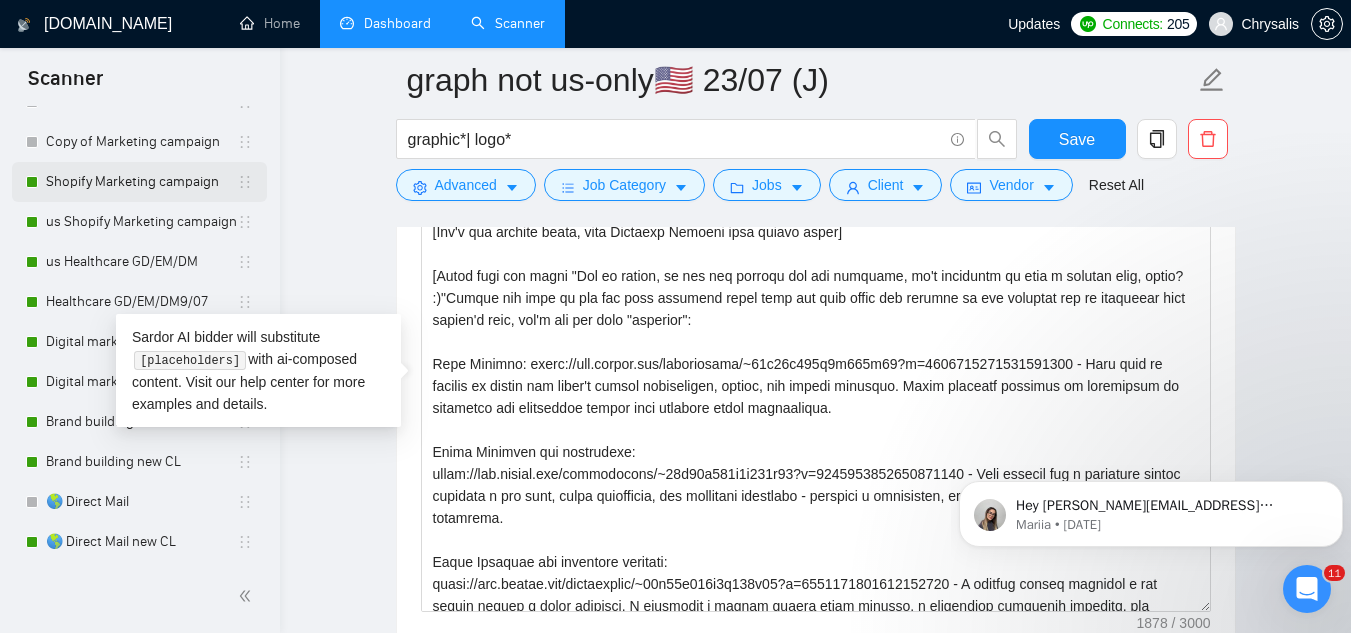 click on "Shopify Marketing campaign" at bounding box center [141, 182] 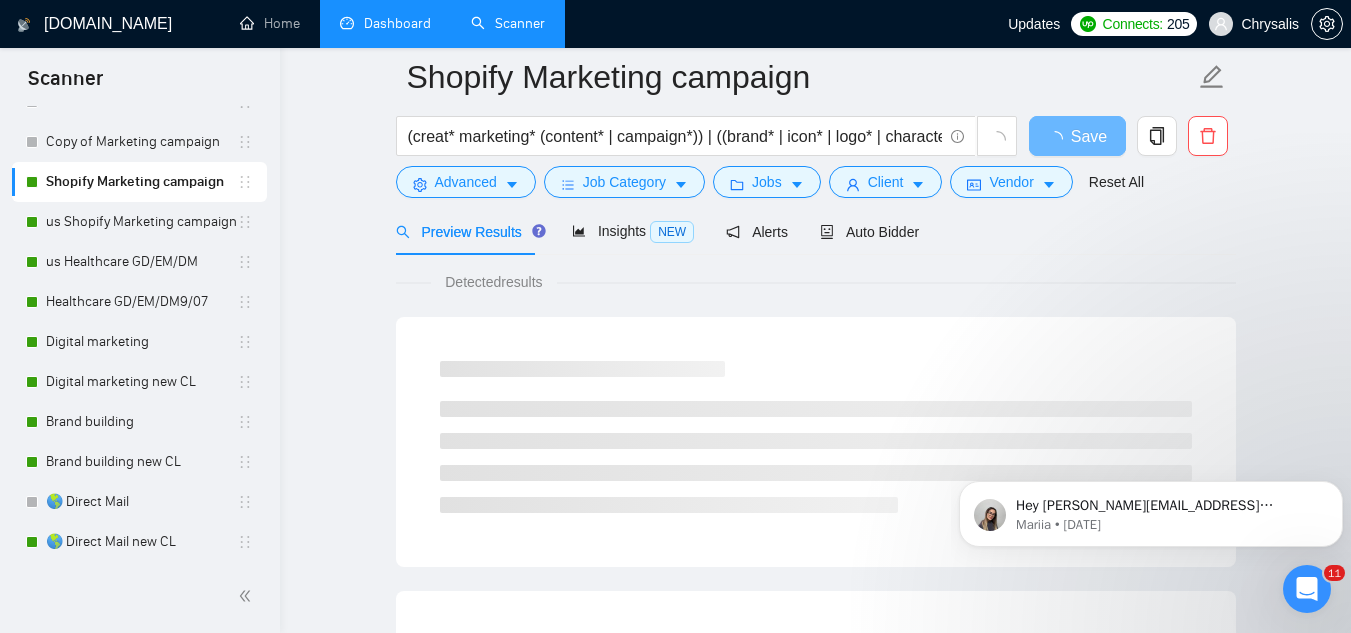 scroll, scrollTop: 0, scrollLeft: 0, axis: both 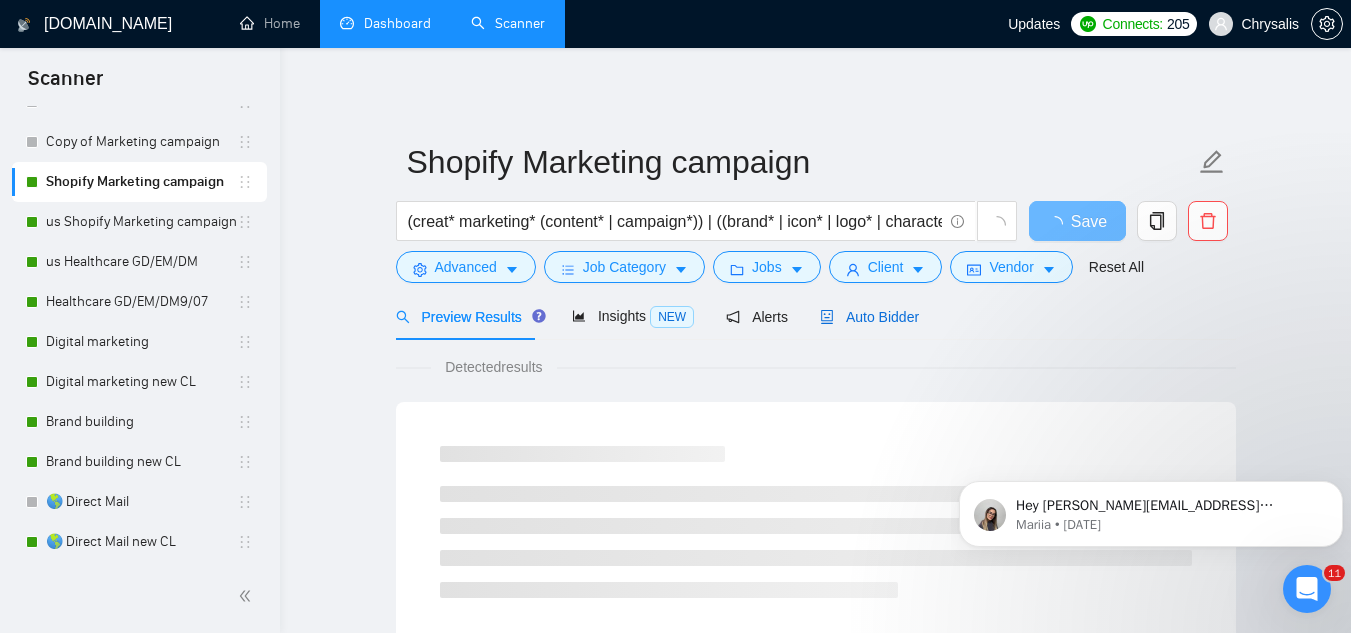 click on "Auto Bidder" at bounding box center (869, 317) 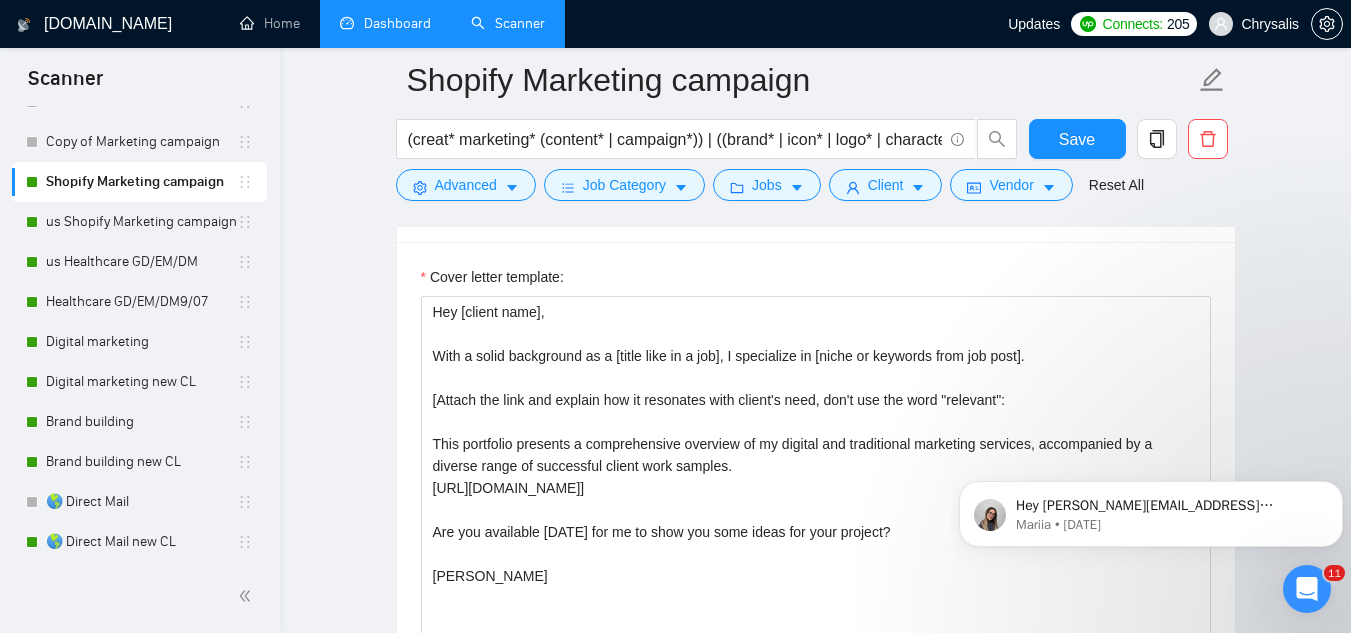 scroll, scrollTop: 1900, scrollLeft: 0, axis: vertical 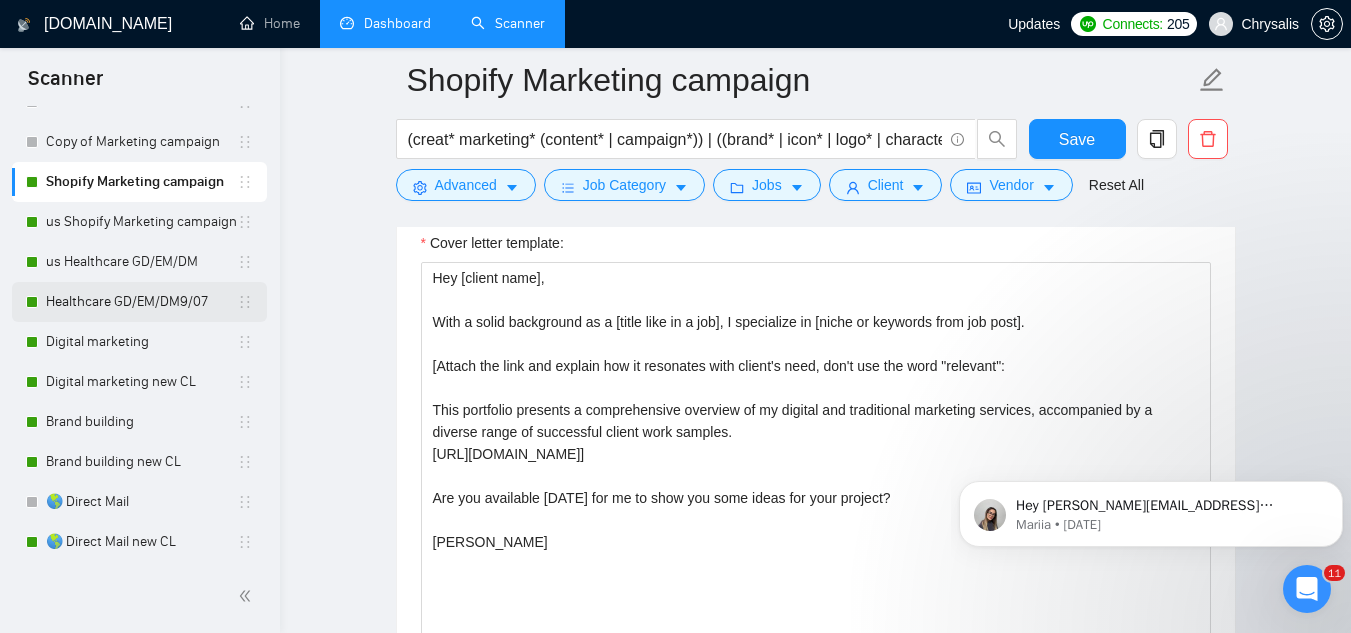 click on "Healthcare GD/EM/DM9/07" at bounding box center [141, 302] 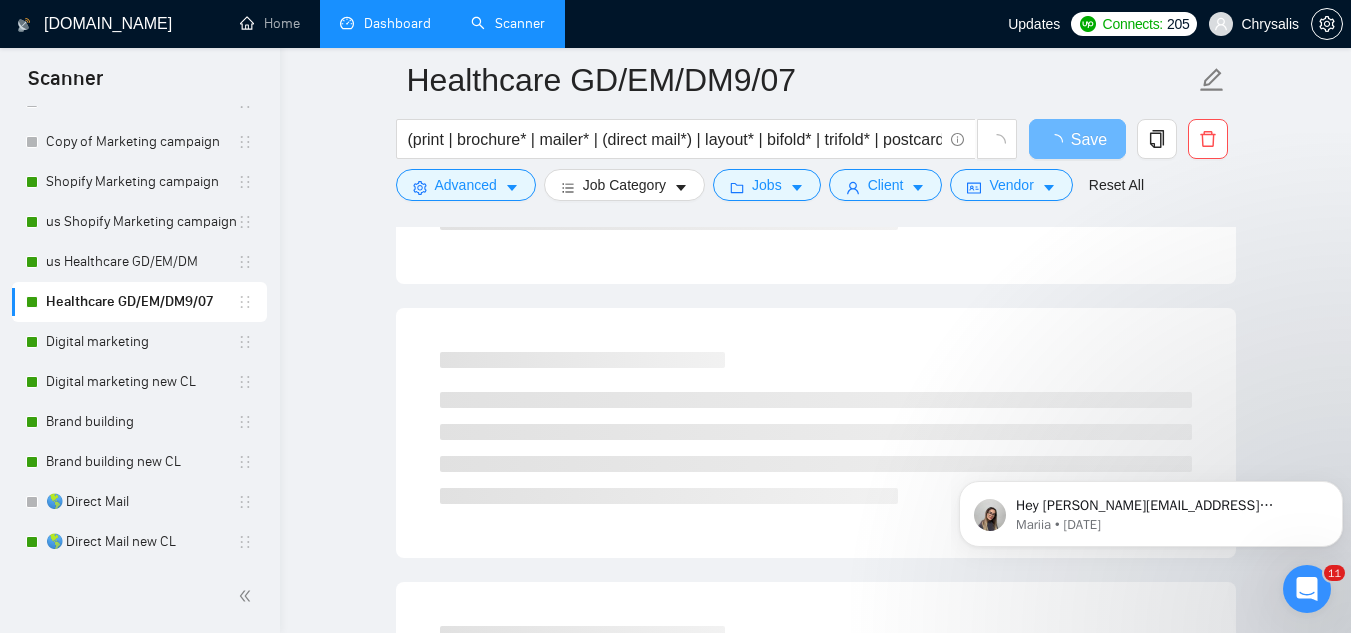 scroll, scrollTop: 0, scrollLeft: 0, axis: both 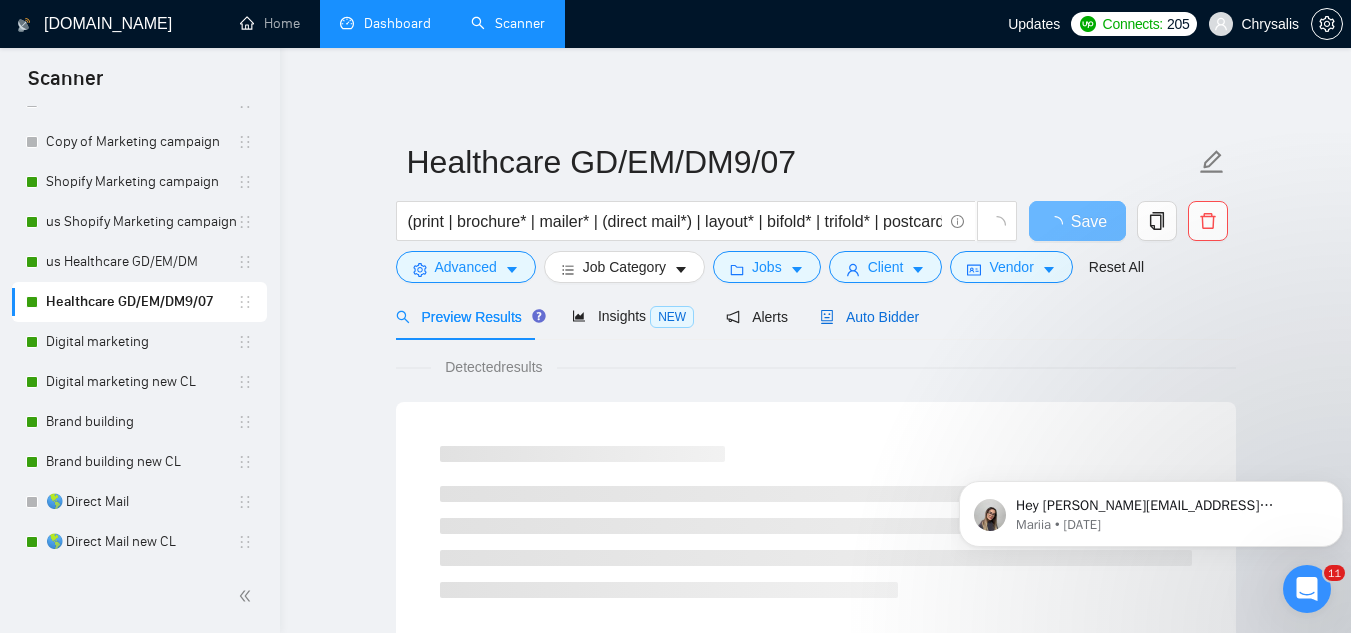 click on "Auto Bidder" at bounding box center (869, 317) 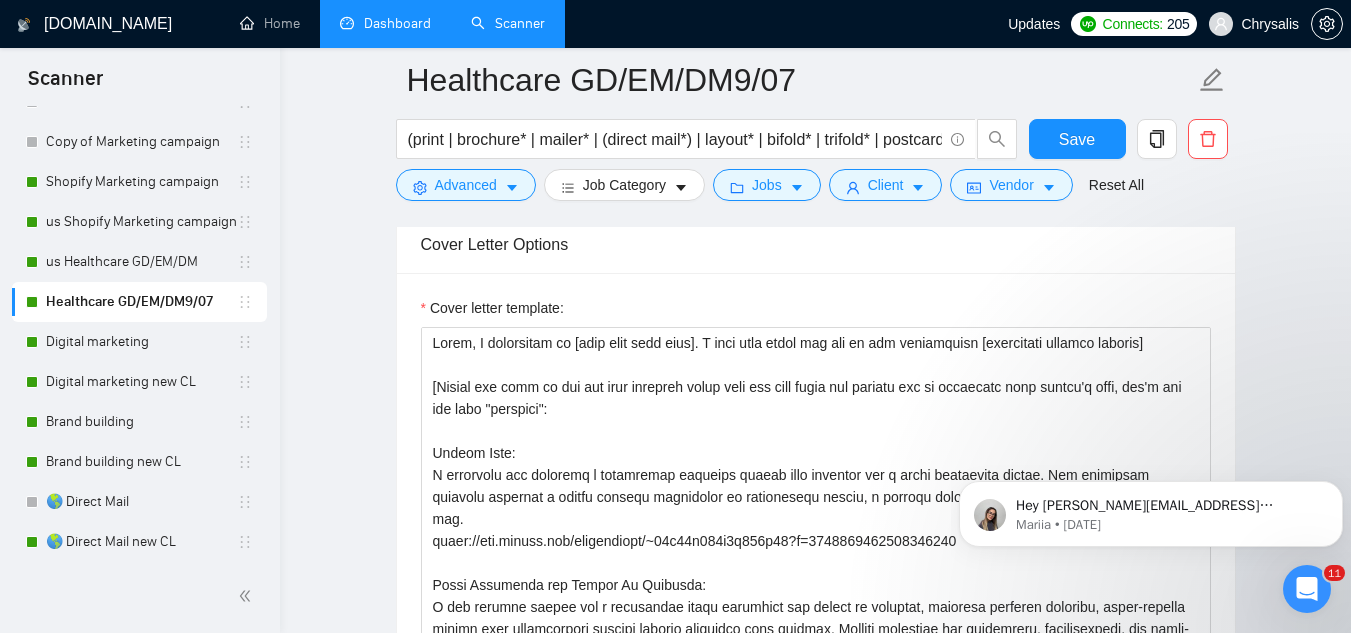 scroll, scrollTop: 1800, scrollLeft: 0, axis: vertical 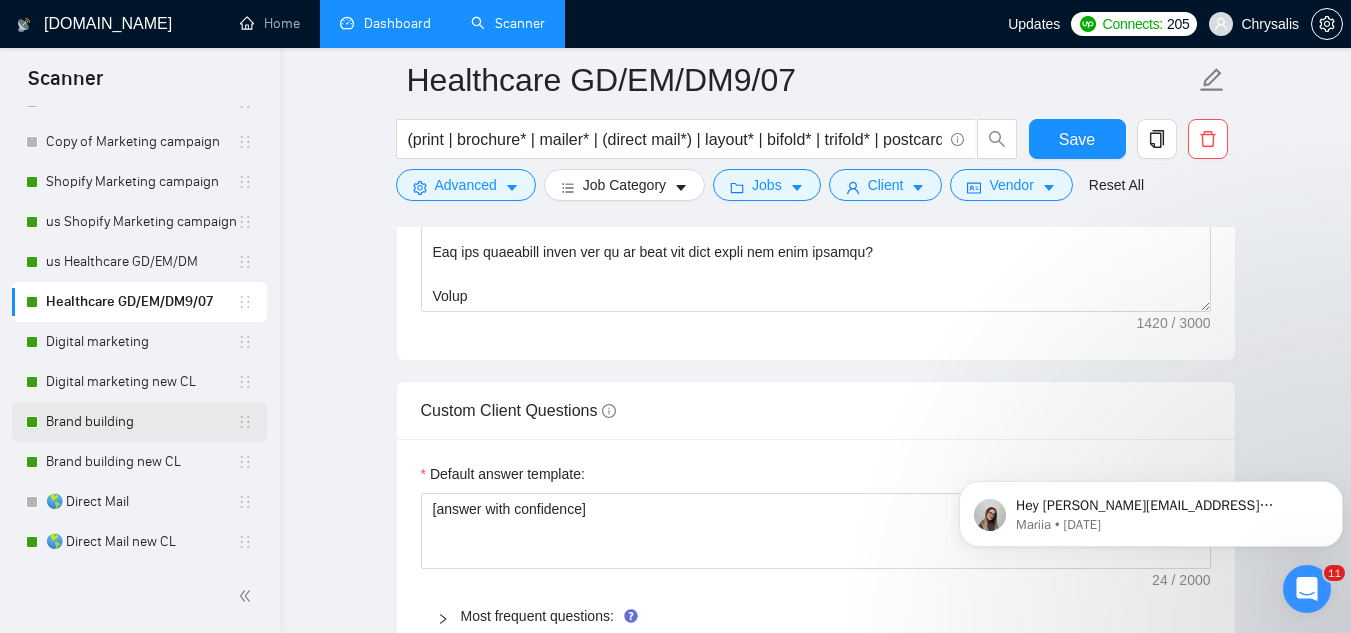 click on "Brand building" at bounding box center [141, 422] 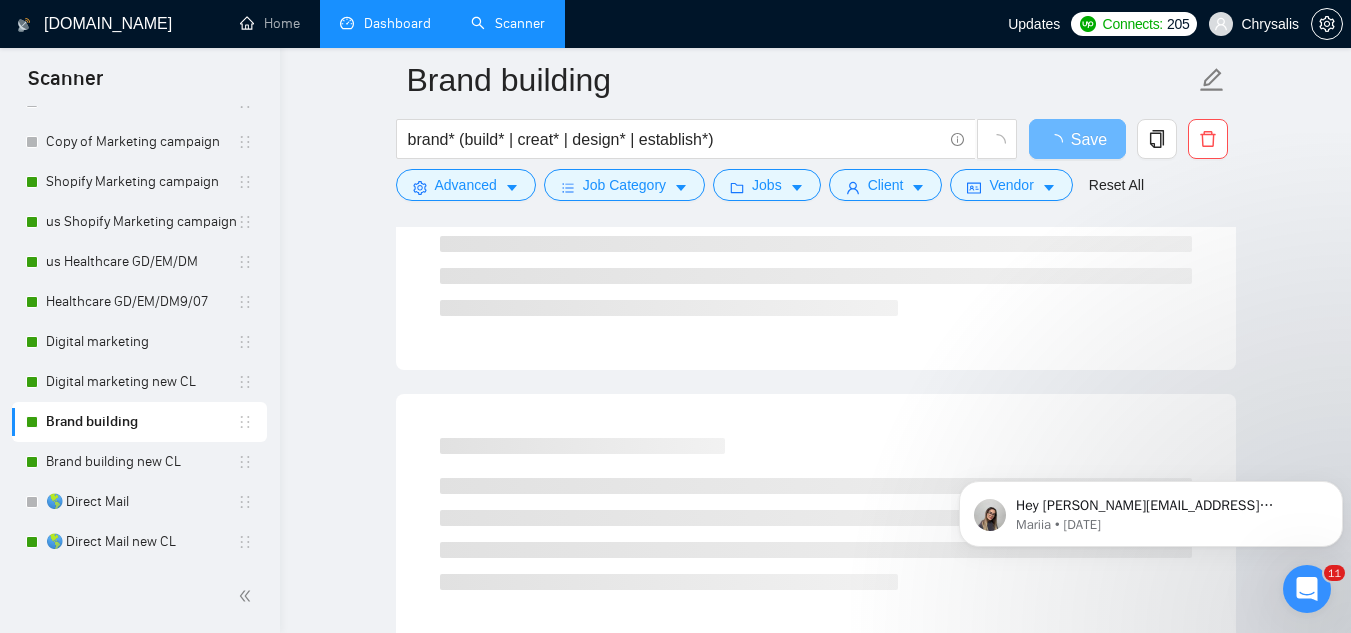 scroll, scrollTop: 0, scrollLeft: 0, axis: both 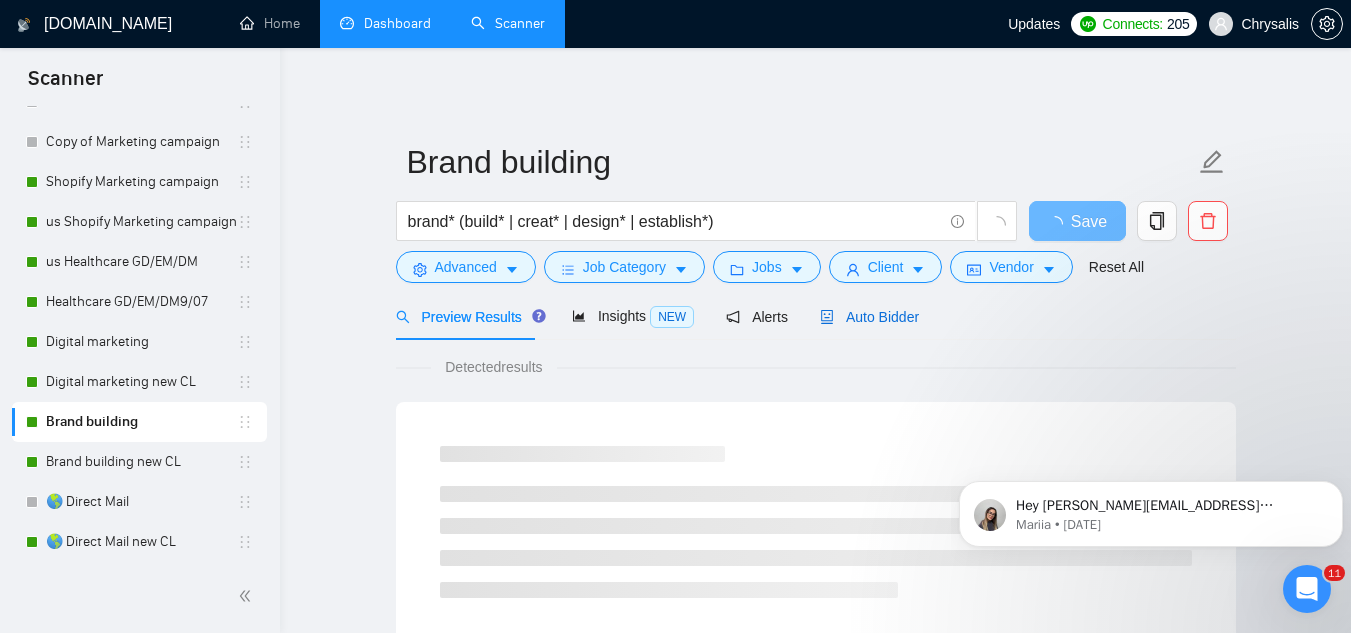 click on "Auto Bidder" at bounding box center (869, 317) 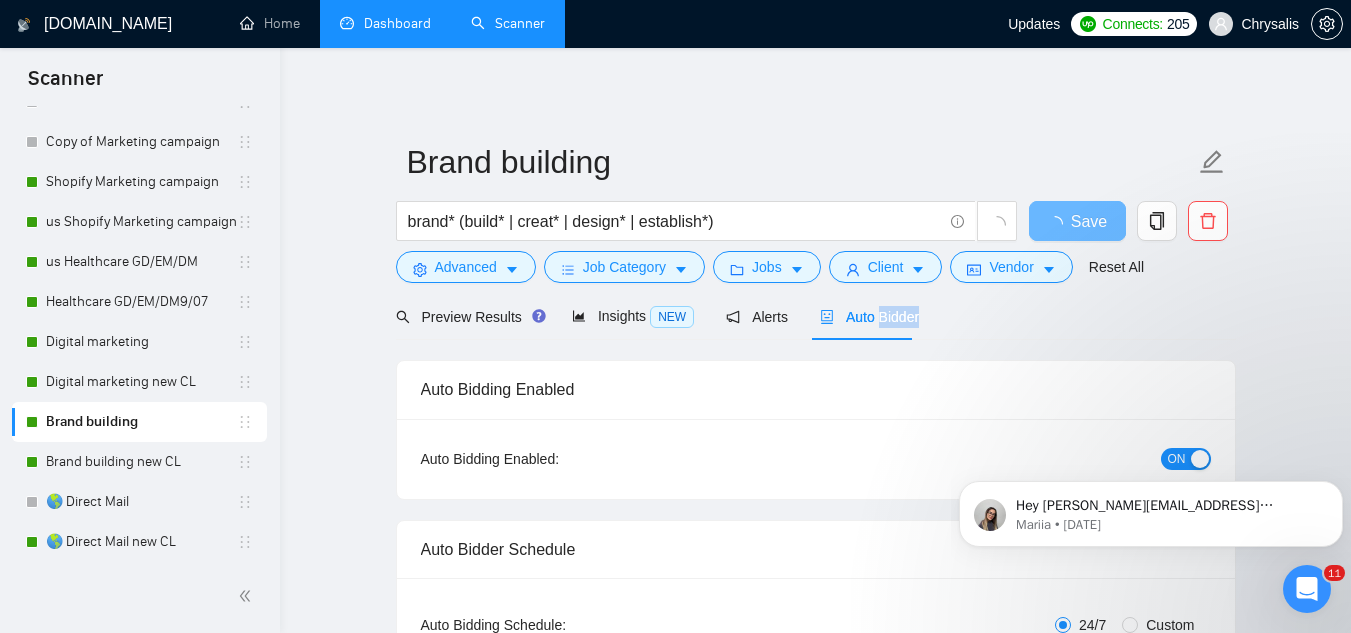 type 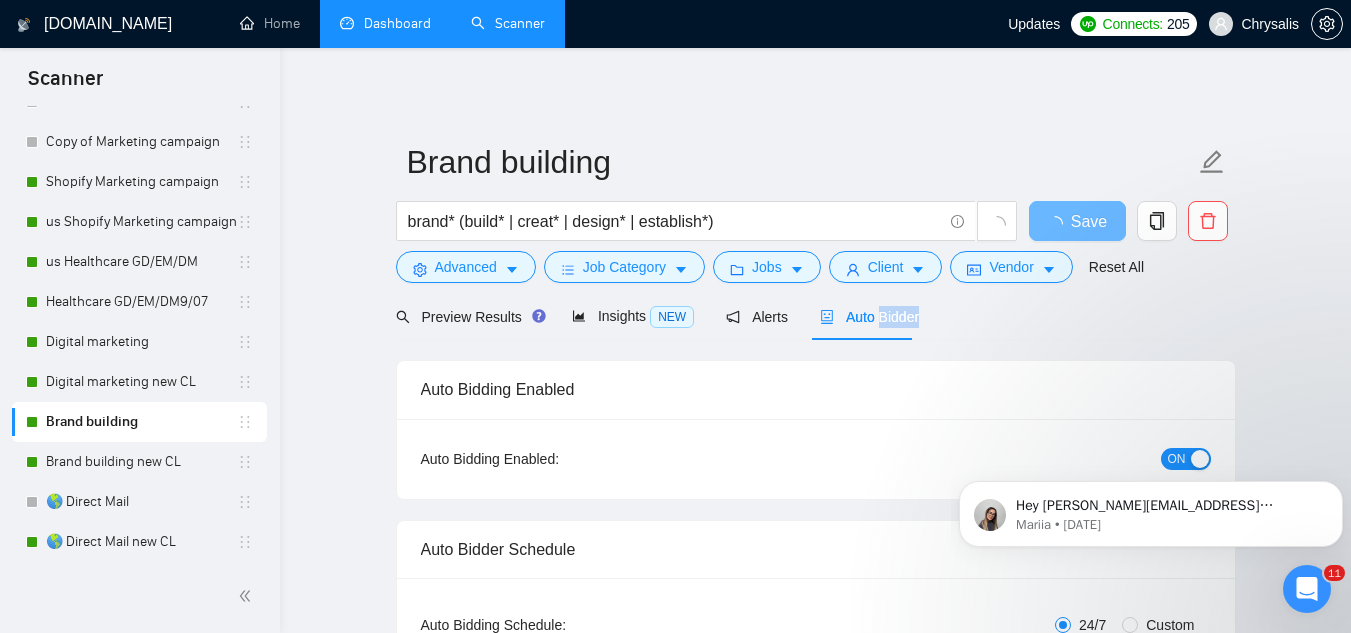 radio on "false" 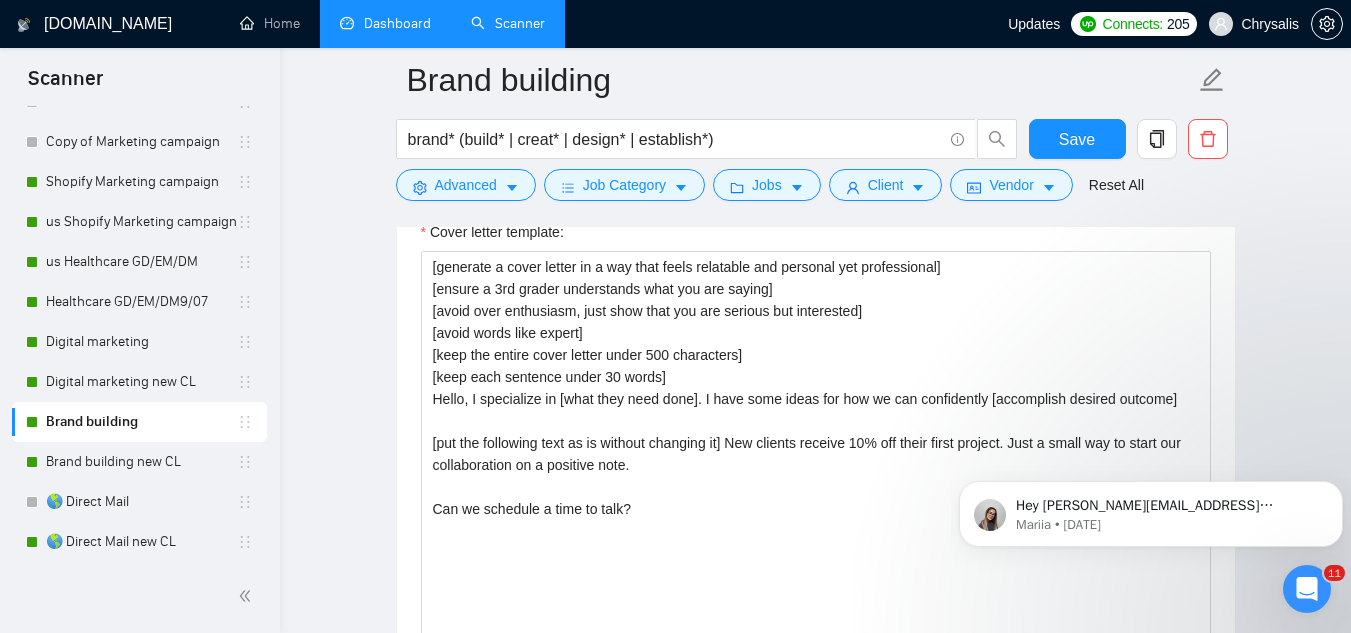 scroll, scrollTop: 2200, scrollLeft: 0, axis: vertical 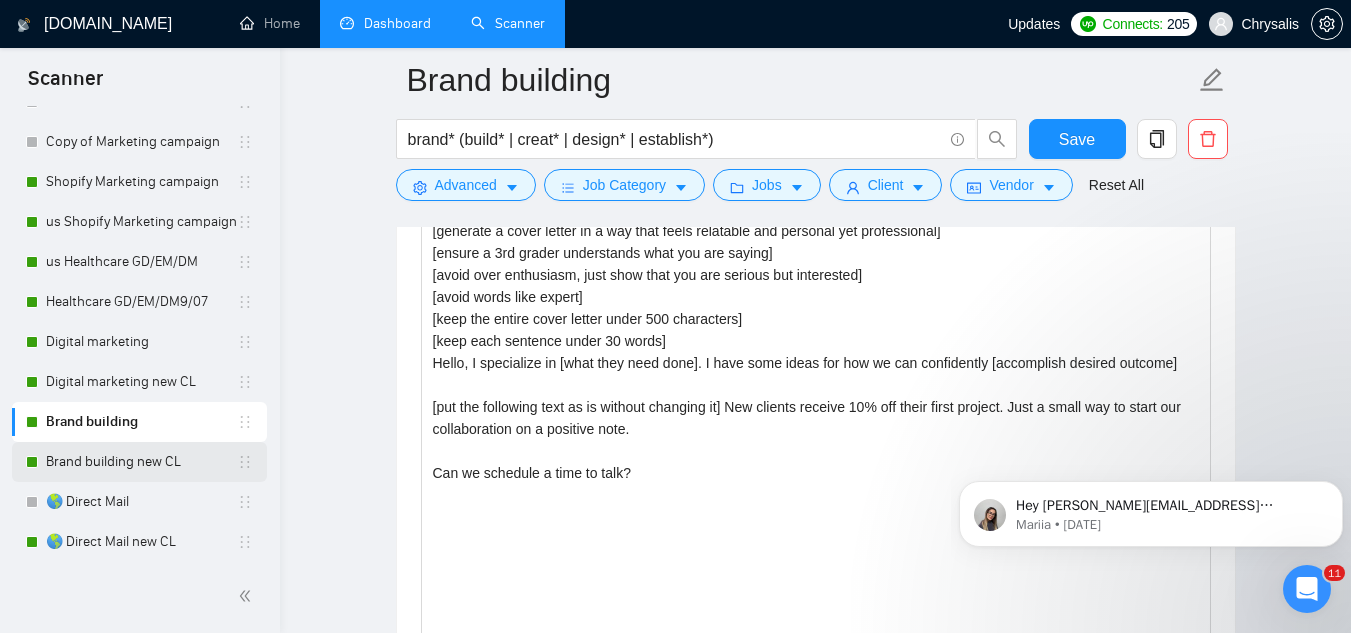click on "Brand building new CL" at bounding box center (141, 462) 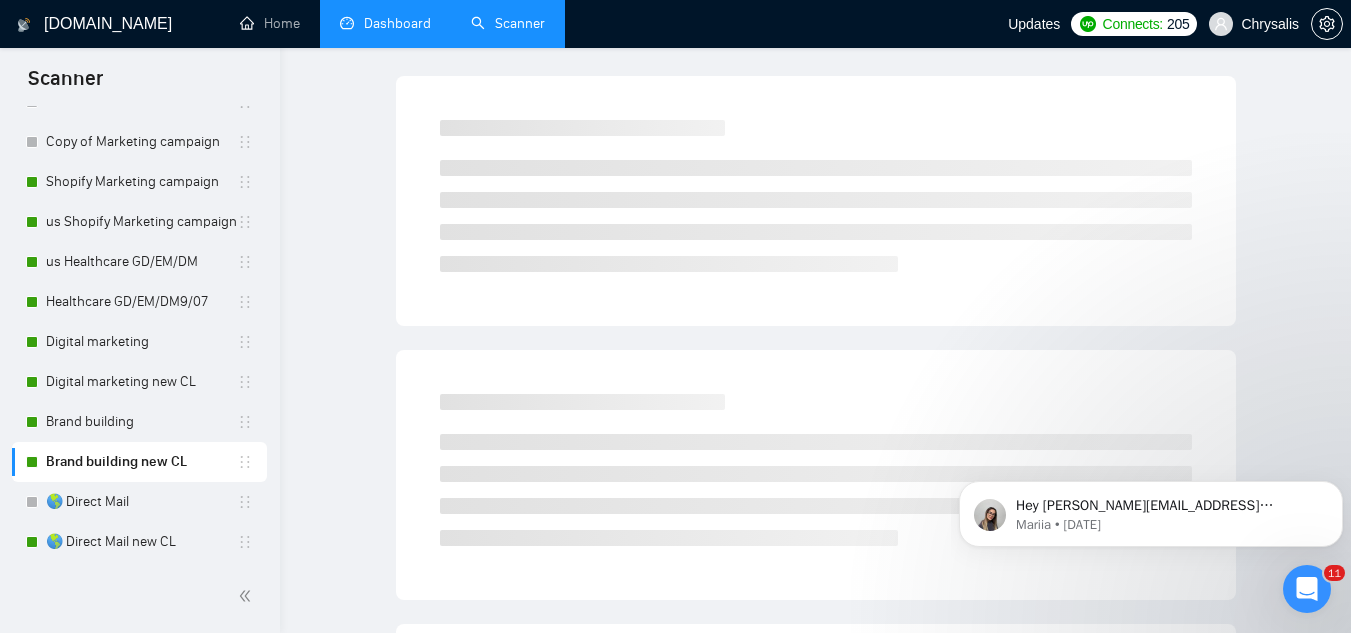 scroll, scrollTop: 0, scrollLeft: 0, axis: both 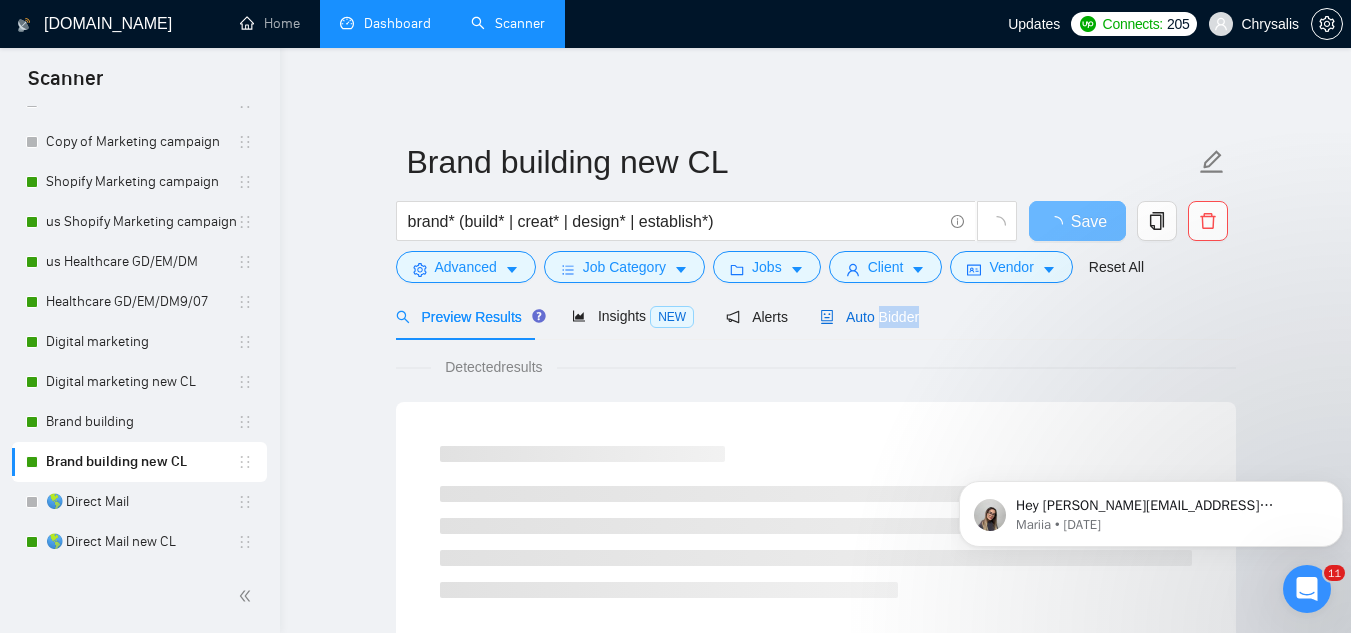 click on "Auto Bidder" at bounding box center (869, 317) 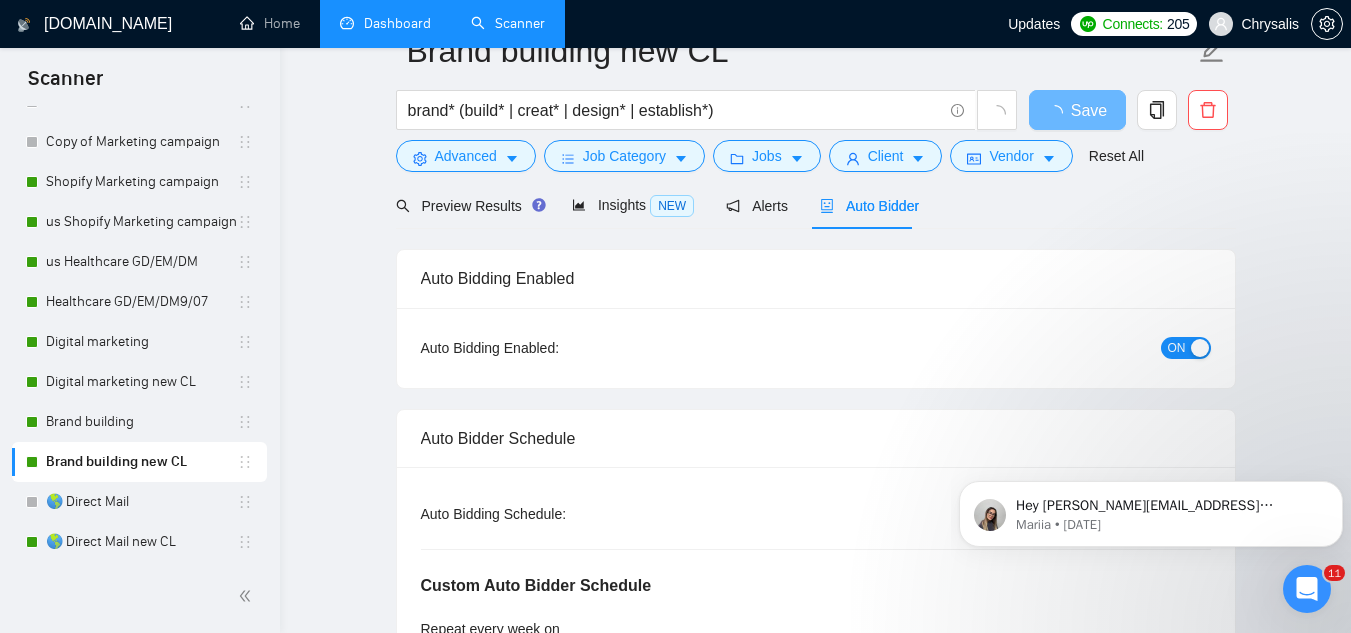 type 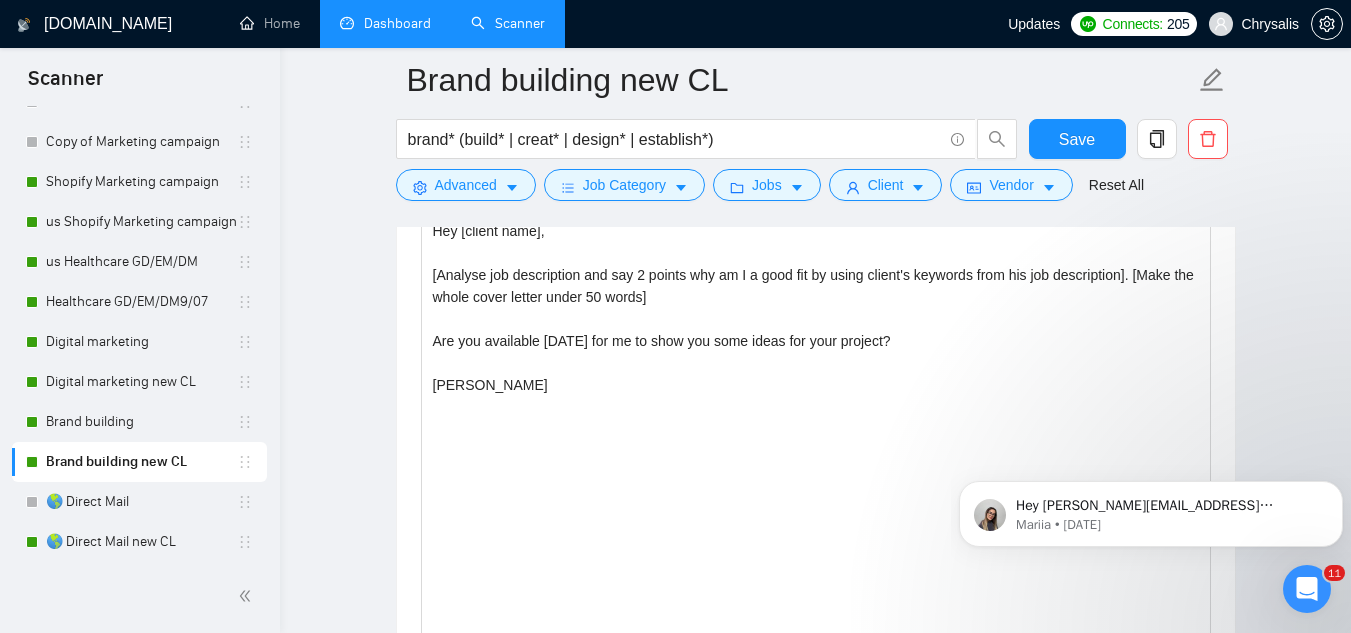 scroll, scrollTop: 2100, scrollLeft: 0, axis: vertical 